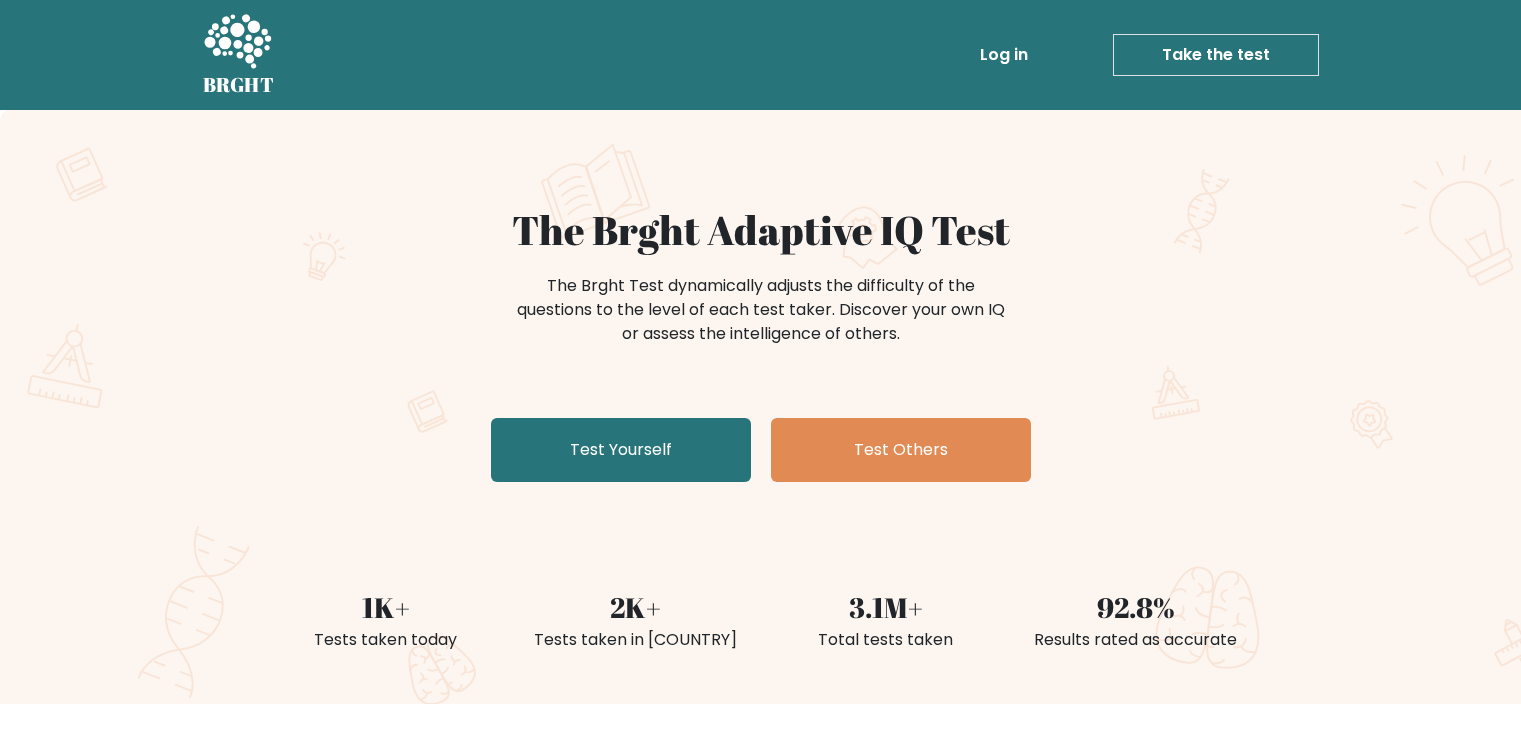 scroll, scrollTop: 0, scrollLeft: 0, axis: both 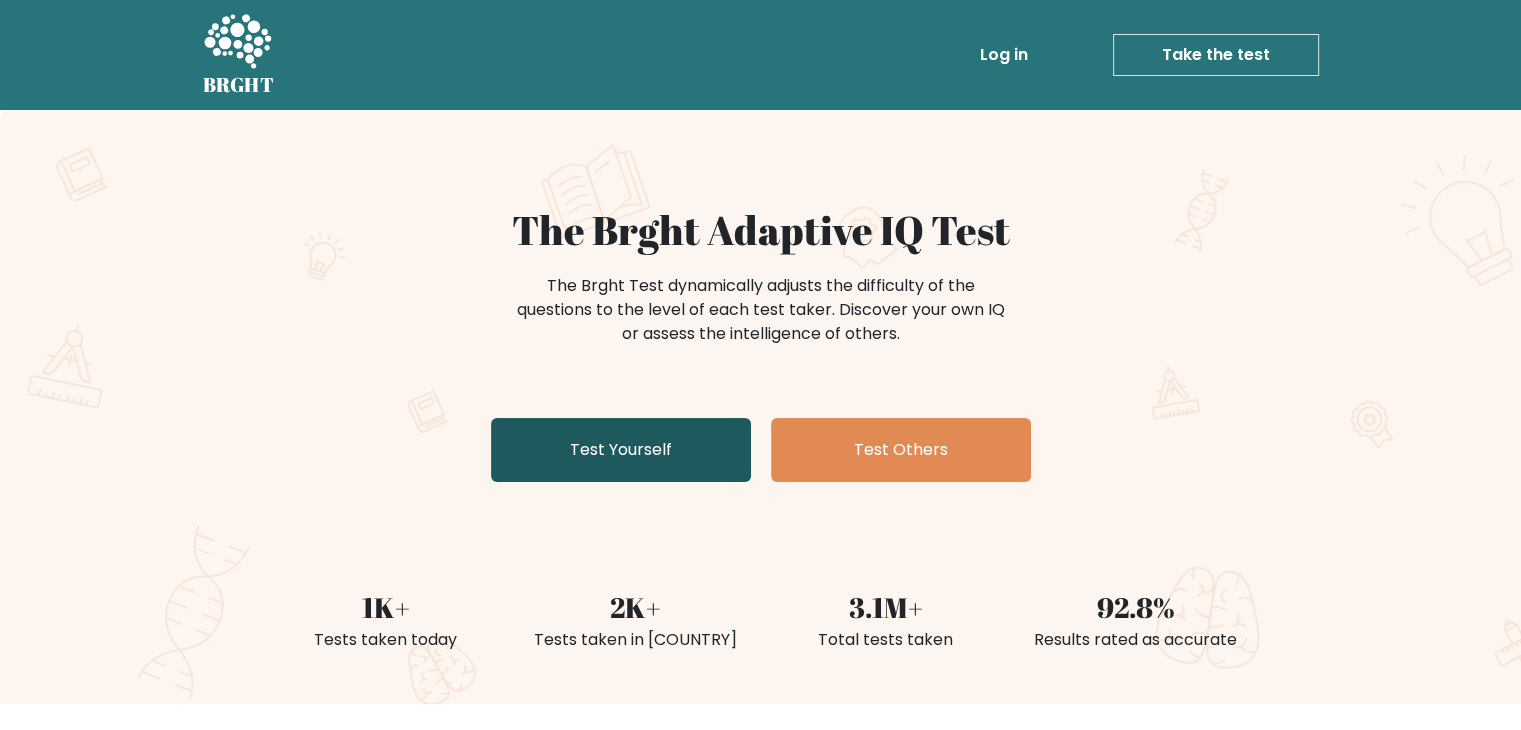 click on "Test Yourself" at bounding box center (621, 450) 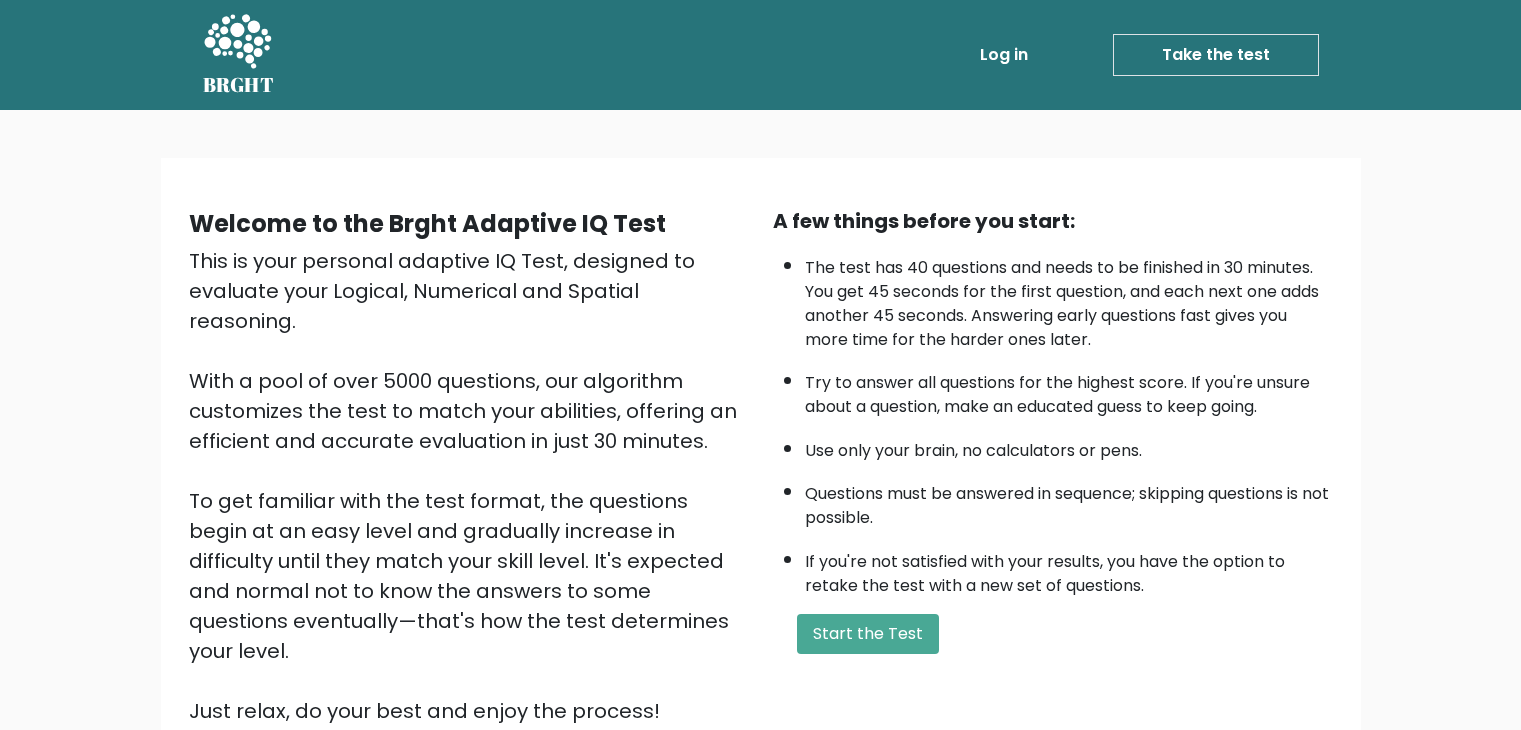 scroll, scrollTop: 0, scrollLeft: 0, axis: both 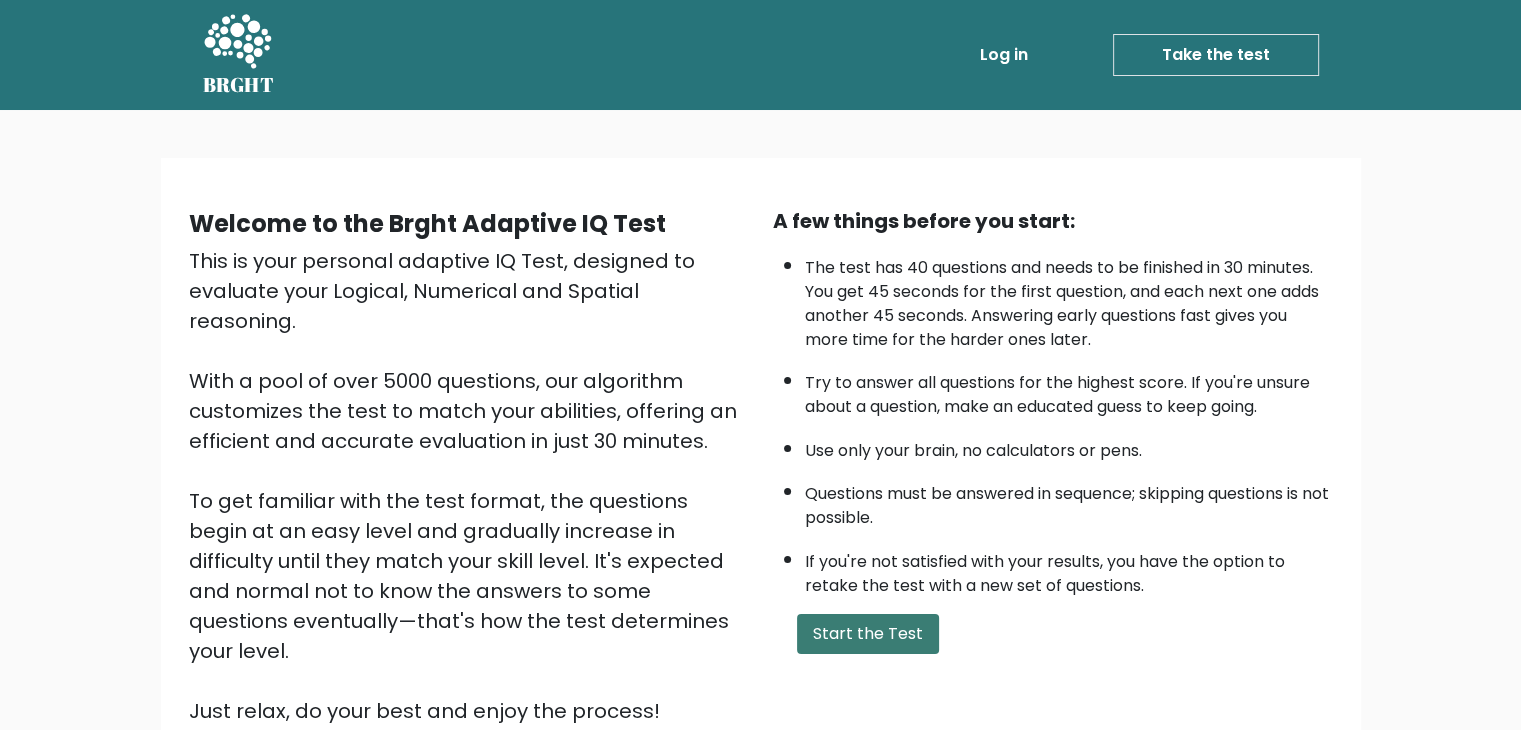 click on "Start the Test" at bounding box center [868, 634] 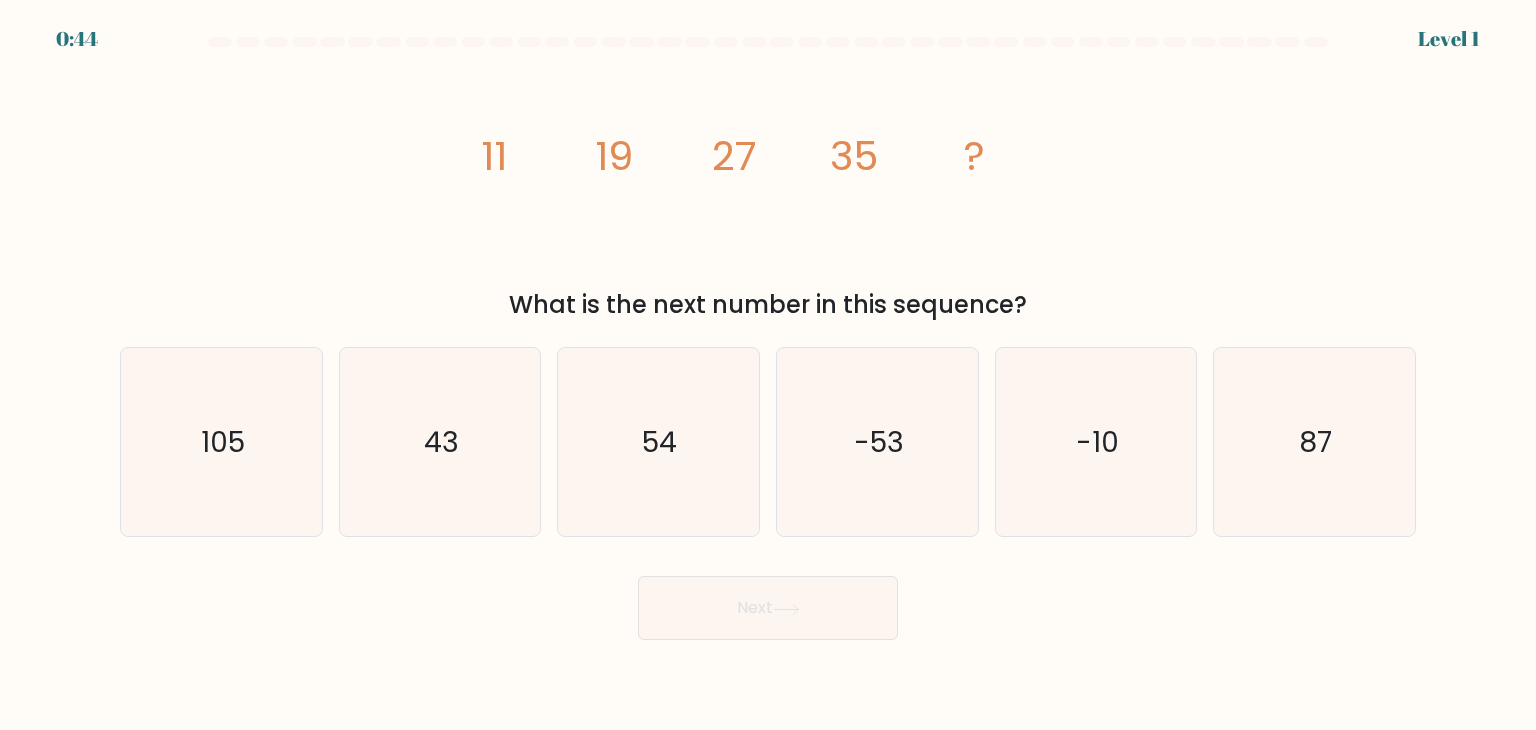 scroll, scrollTop: 0, scrollLeft: 0, axis: both 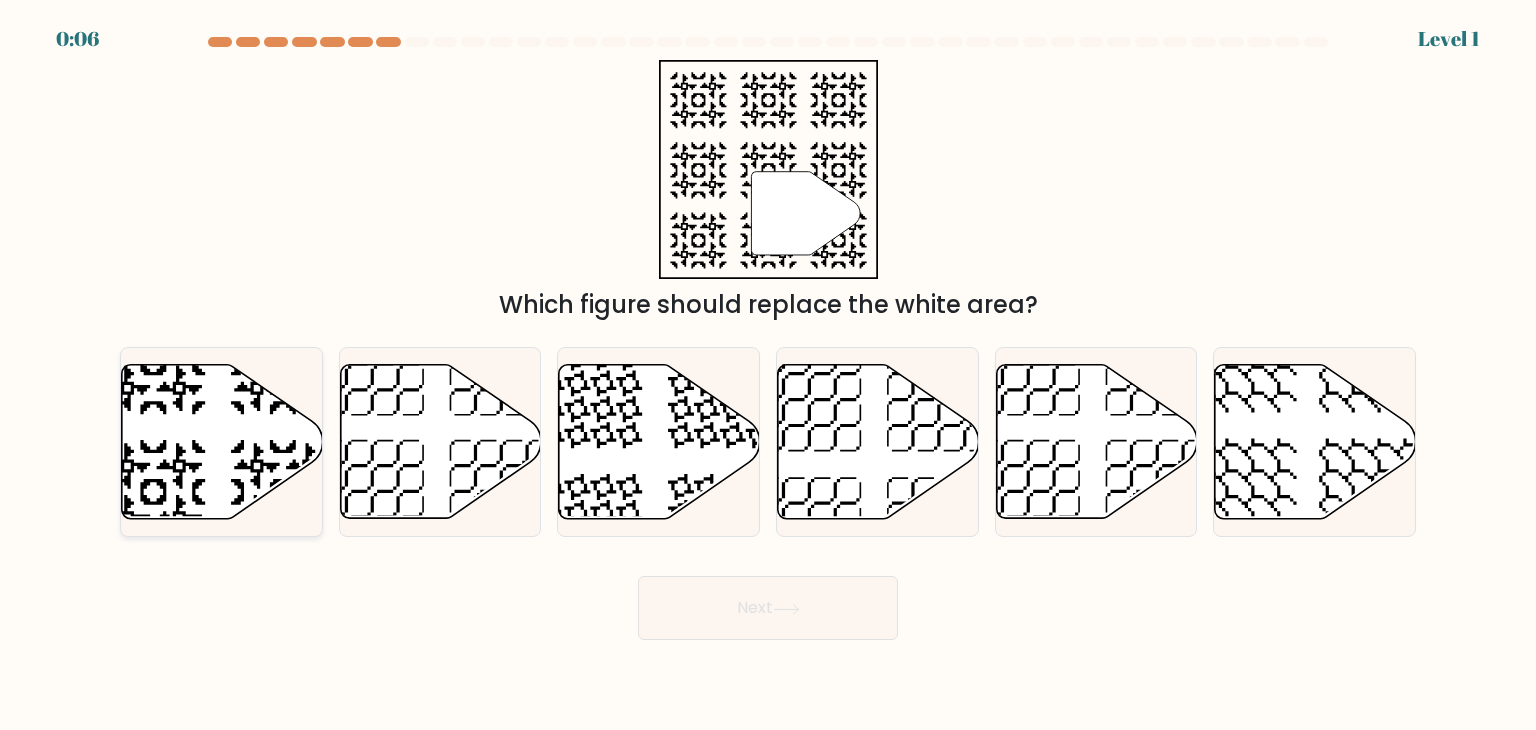 click at bounding box center [222, 442] 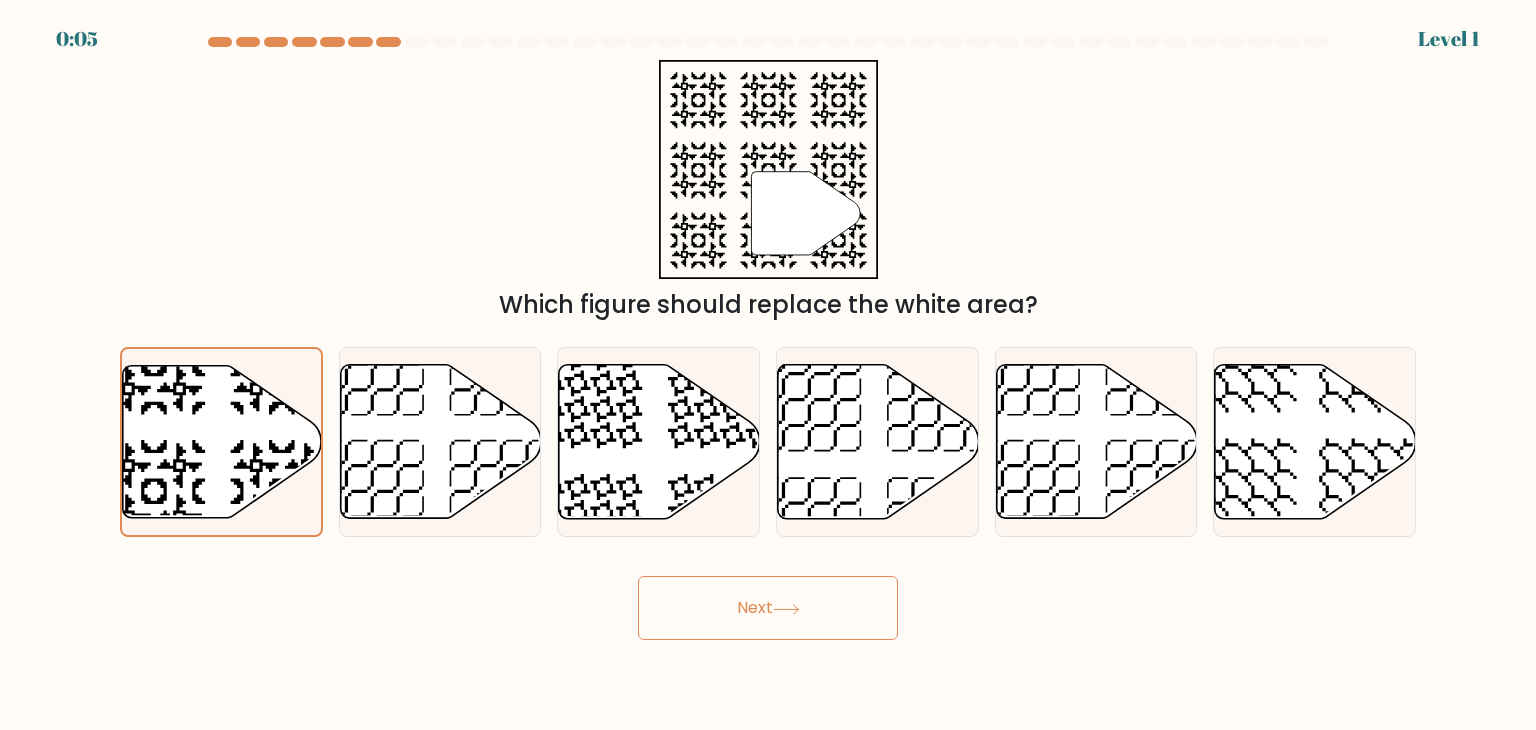 click on "Next" at bounding box center (768, 608) 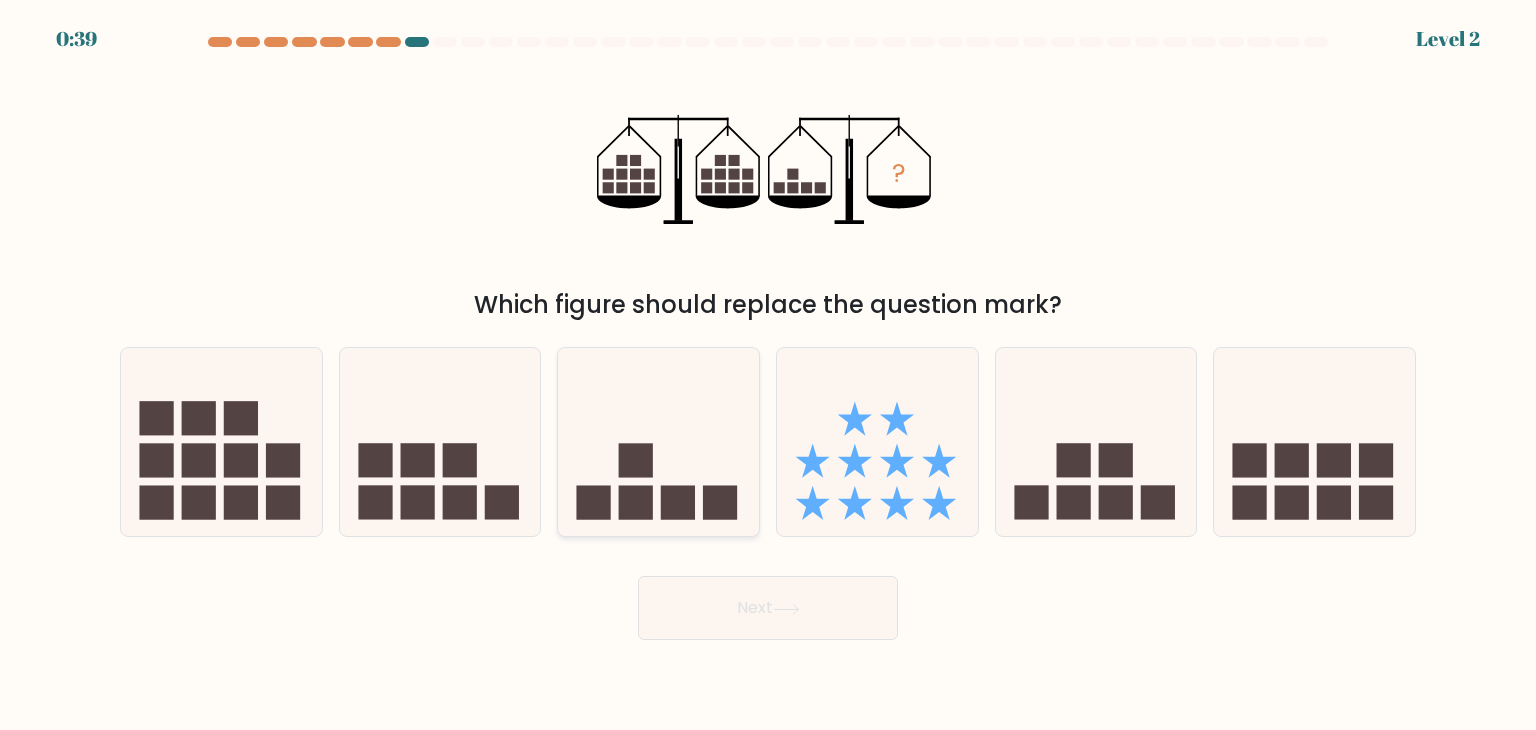 click at bounding box center (636, 503) 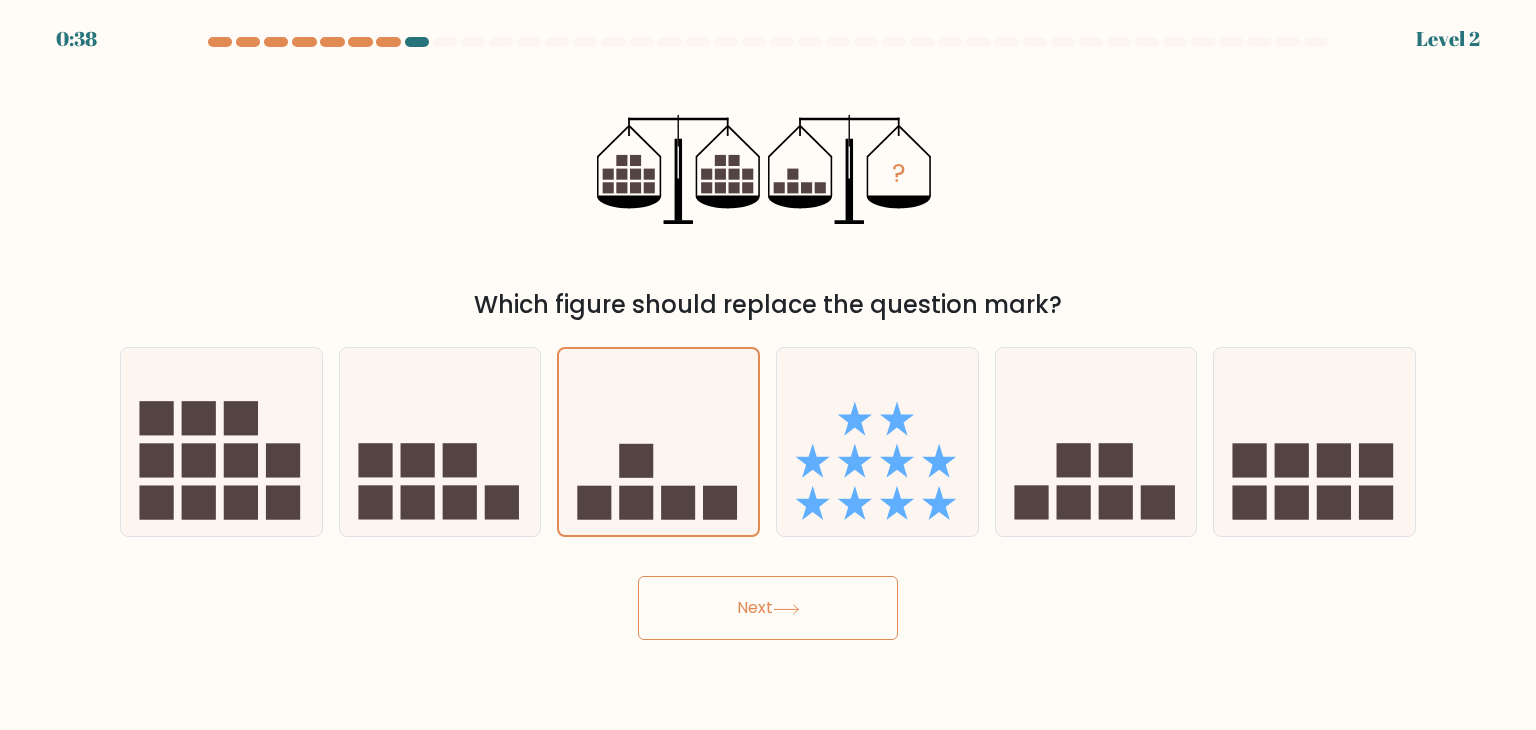 click on "Next" at bounding box center (768, 608) 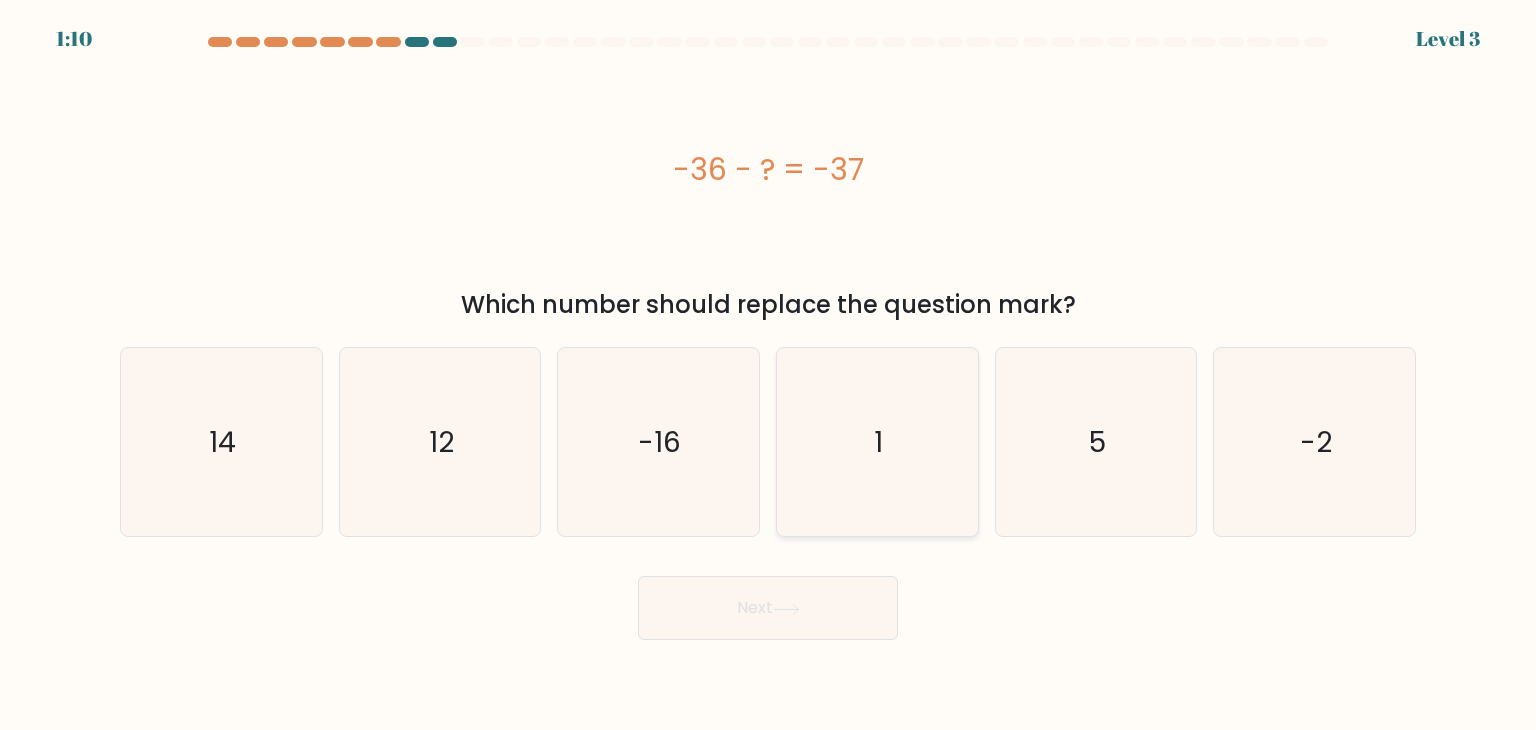 click on "1" at bounding box center (877, 442) 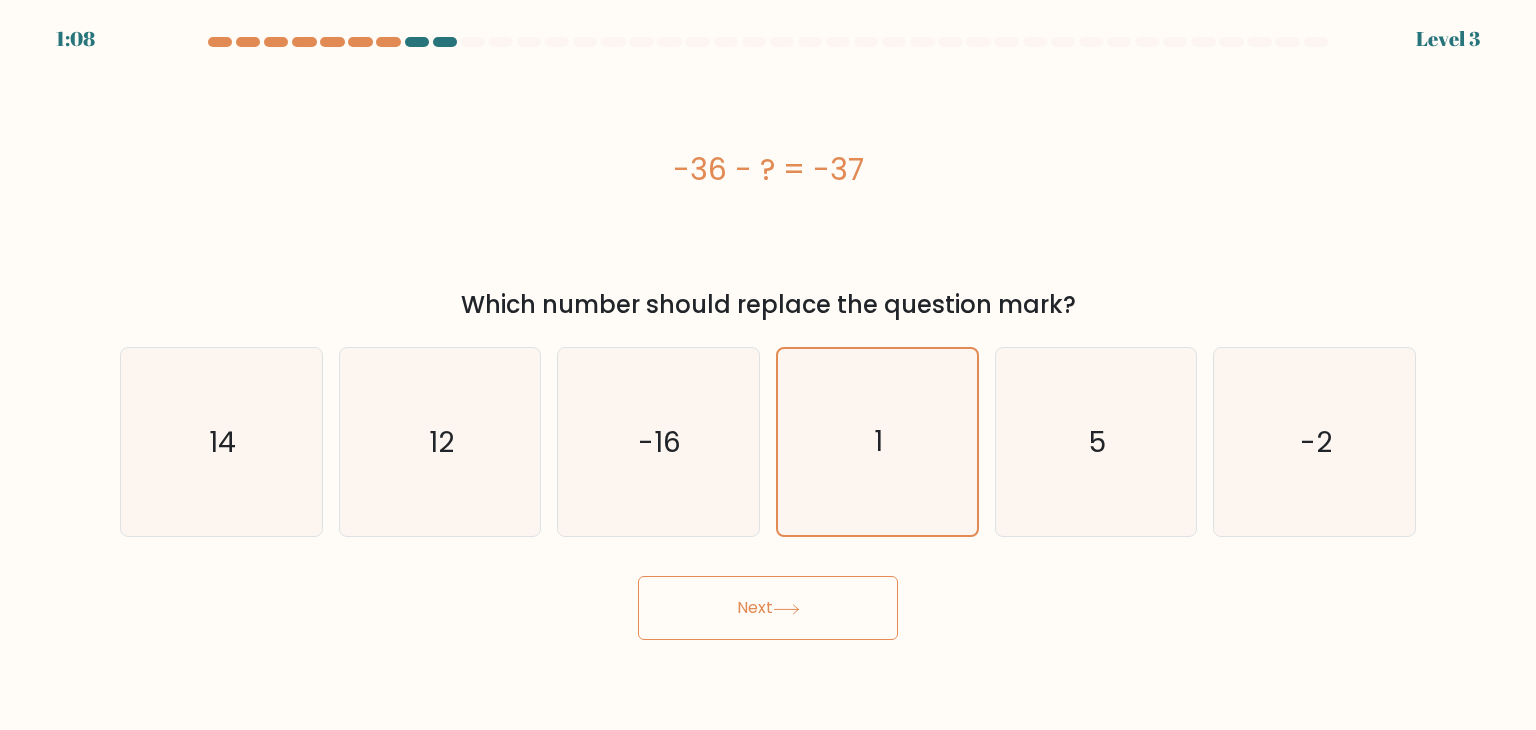 click on "Next" at bounding box center [768, 608] 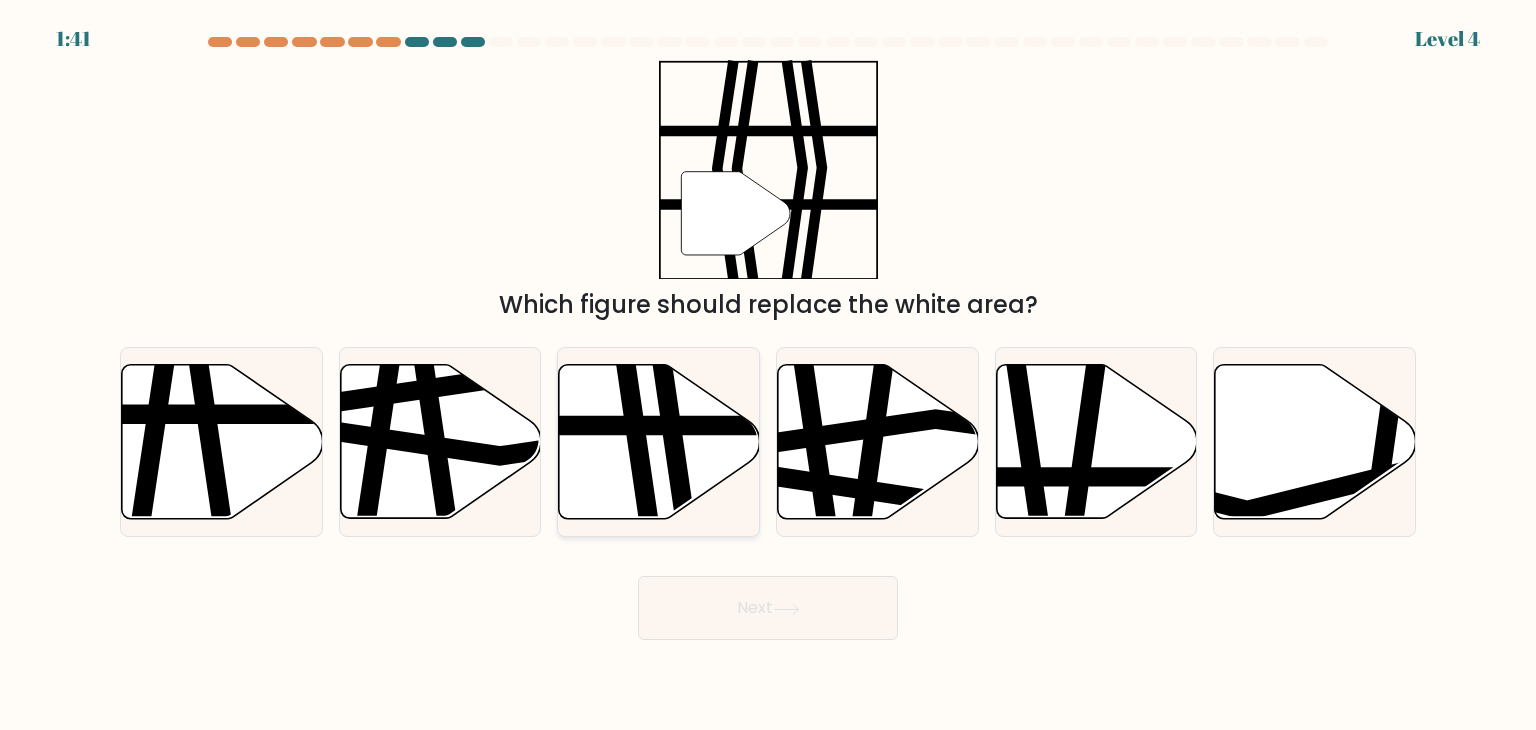 click at bounding box center [640, 362] 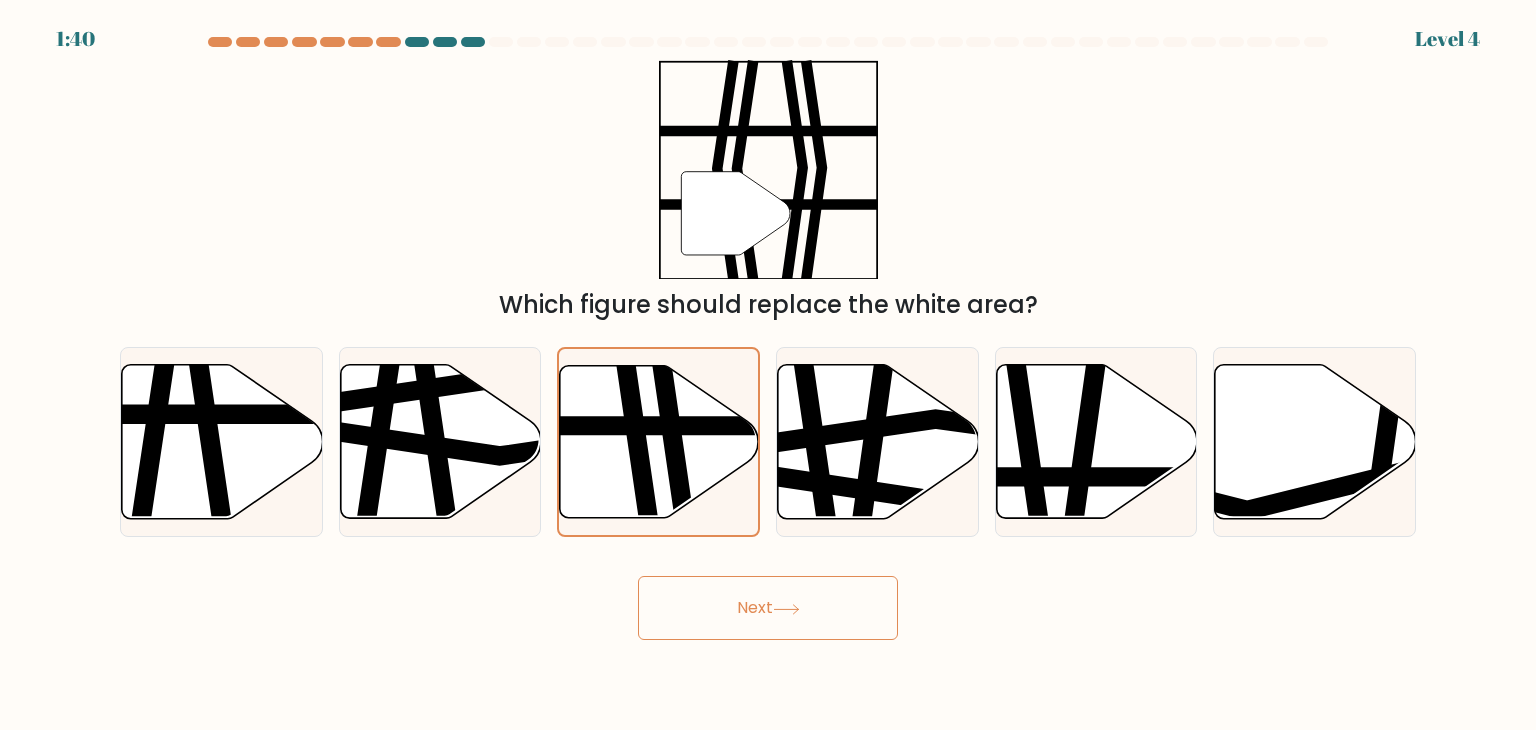 click on "Next" at bounding box center [768, 608] 